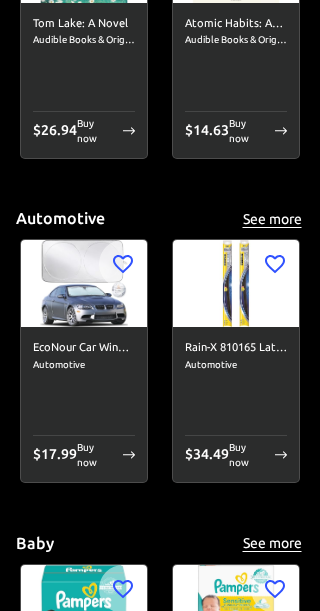 scroll, scrollTop: 1049, scrollLeft: 0, axis: vertical 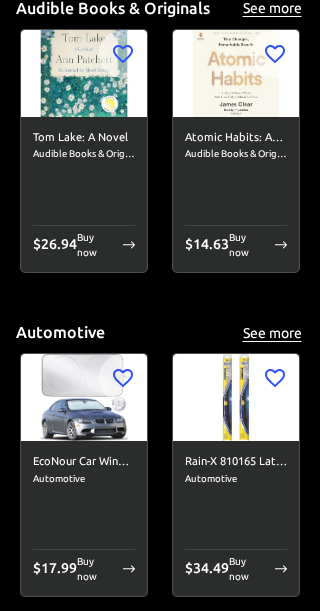 click on "See more" at bounding box center [272, 333] 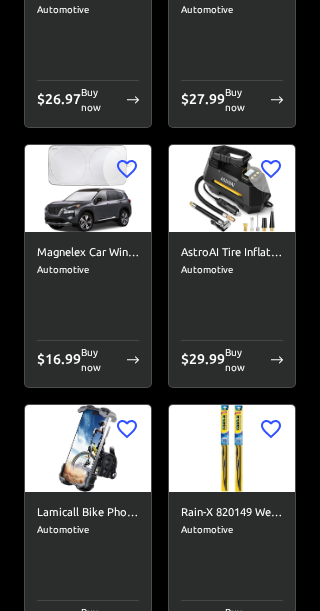 scroll, scrollTop: 0, scrollLeft: 0, axis: both 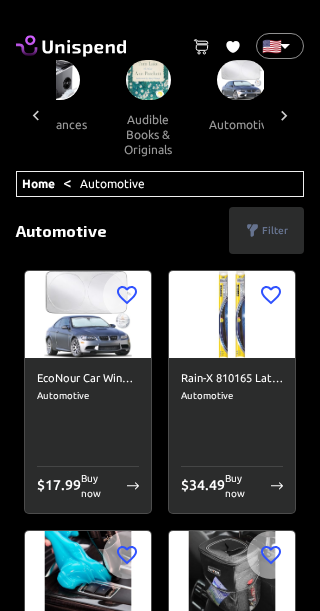 click on "0 Cart 0 Favorites 🇺🇸 US ​ all products amazon devices & accessories appliances audible books & originals automotive baby books camera & photo products cell phones & accessories climate pledge friendly clothing, shoes & jewelry computers & accessories electronics entertainment collectibles grocery & gourmet food handmade products health & household home & kitchen industrial & scientific musical instruments kitchen & dining pet supplies sports & outdoors amazon renewed apps & games arts, crafts & sewing beauty & personal care cds & vinyl mobile money fashion airtime swap crypto Home    <  Automotive ​ Search ​   Filter Clear filters Price range   $ 1  -  $25 $ 26  -  $50 $ 51  -  $100 $ 101  -  $500 $ 501  -  more Category   (1) Amazon Devices & Accessories Appliances Audible Books & Originals Automotive Baby Books Camera & Photo Products Cell Phones & Accessories Climate Pledge Friendly Clothing, Shoes & Jewelry Computers & Accessories Electronics Entertainment Collectibles Grocery & Gourmet Food" at bounding box center (160, 6697) 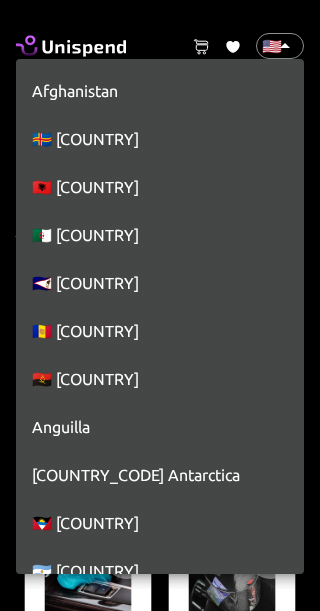 scroll, scrollTop: 10958, scrollLeft: 0, axis: vertical 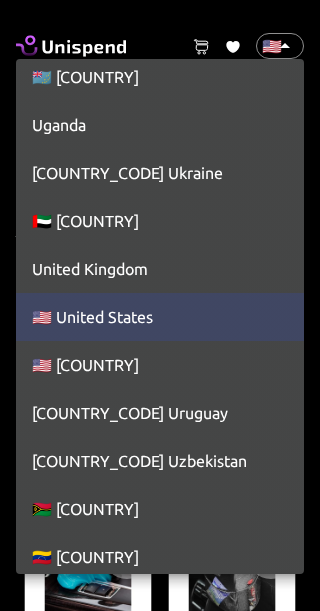 click on "🇺🇸 United States" at bounding box center [160, 317] 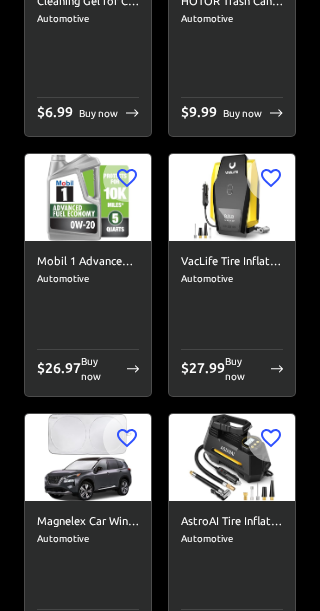 scroll, scrollTop: 641, scrollLeft: 0, axis: vertical 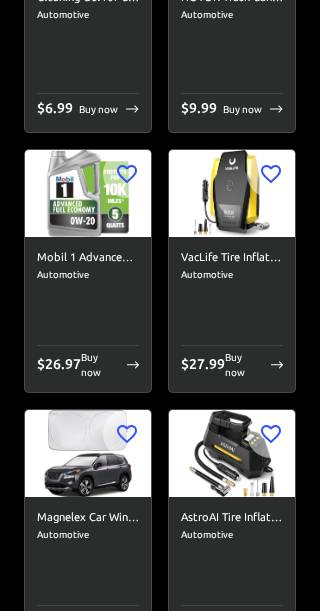click on "$ 26.97" at bounding box center (59, 364) 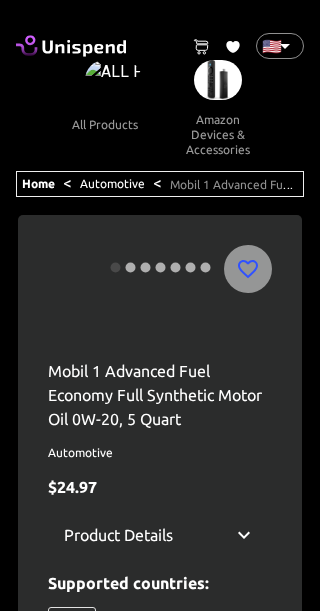 scroll, scrollTop: 0, scrollLeft: 254, axis: horizontal 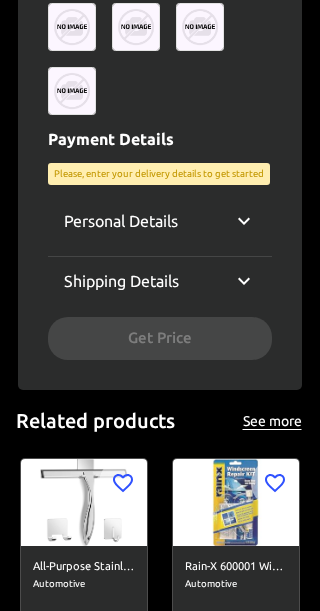 click 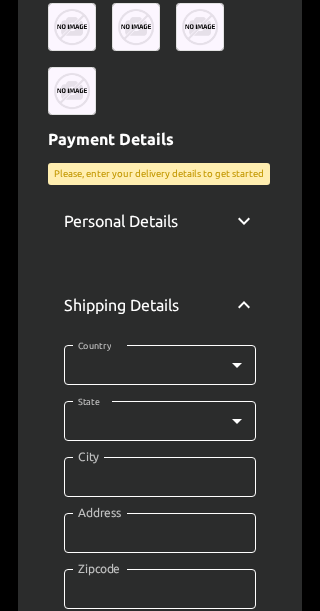click on "0 Cart 0 Favorites 🇺🇸 [COUNTRY] ​ all products amazon devices & accessories appliances audible books & originals automotive baby books camera & photo products cell phones & accessories climate pledge friendly clothing, shoes & jewelry computers & accessories electronics entertainment collectibles grocery & gourmet food handmade products health & household home & kitchen industrial & scientific musical instruments kitchen & dining pet supplies sports & outdoors amazon renewed apps & games arts, crafts & sewing beauty & personal care cds & vinyl mobile money fashion airtime swap crypto Home    <  Automotive  <  Mobil 1 Advanced Fuel Economy Full Synthetic Motor Oil 0W-20, 5 Quart Mobil 1 Advanced Fuel Economy Full Synthetic Motor Oil 0W-20, 5 Quart Automotive $ 24.97 Product Details Supported countries: 🇺🇸 Select Variant:  Payment Details Please, enter your delivery details to get started Personal Details Email Email Phone ​ Phone Fullname Fullname Shipping Details Country ​ None Country State ​" at bounding box center (160, -272) 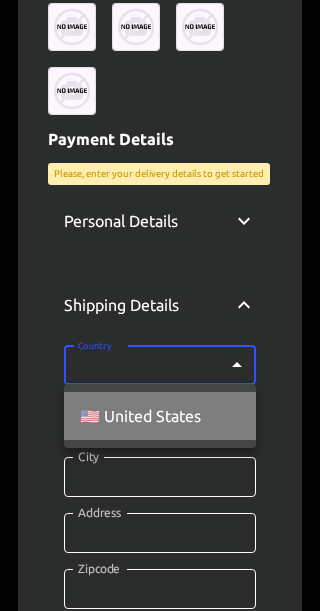 click on "🇺🇸 United States" at bounding box center [160, 416] 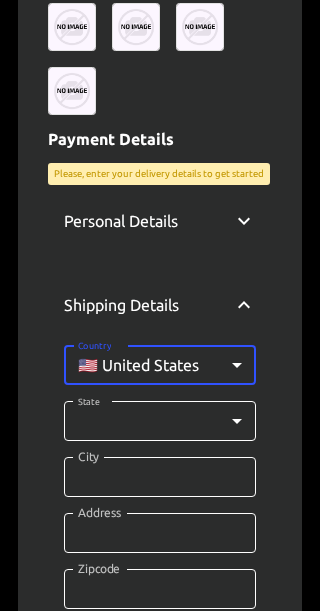 click on "0 Cart 0 Favorites US ​ all products amazon devices ​ automotive baby books camera ​ cell phones ​ climate pledge friendly clothing, shoes ​ computers ​ electronics entertainment collectibles grocery ​ gourmet food handmade products health ​ household home ​ industrial ​ musical instruments kitchen ​ pet supplies sports ​ outdoors amazon renewed apps ​ games arts, crafts ​ beauty ​ personal care cds ​ vinyl mobile money fashion airtime swap crypto Home    <  Automotive  <  Mobil 1 Advanced Fuel Economy Full Synthetic Motor Oil 0W-20, 5 Quart Mobil 1 Advanced Fuel Economy Full Synthetic Motor Oil 0W-20, 5 Quart Automotive $ 24.97 Product Details Supported countries: United States ​" at bounding box center (160, -272) 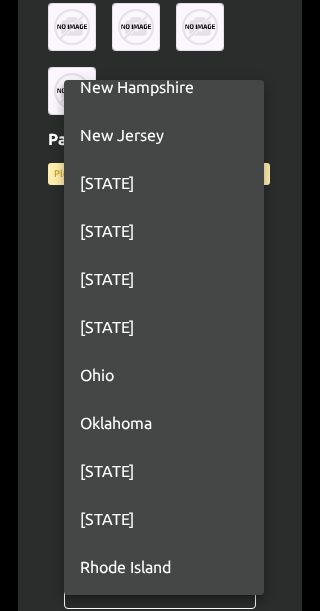scroll, scrollTop: 1432, scrollLeft: 0, axis: vertical 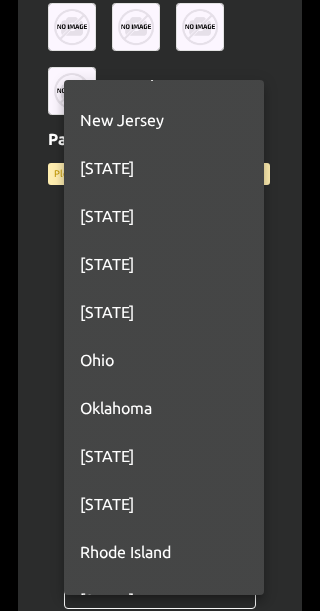 click on "[STATE]" at bounding box center [164, 504] 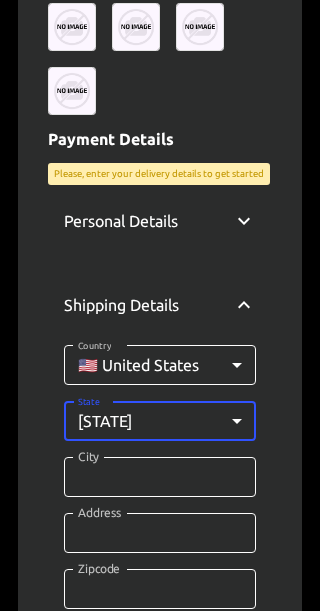 click on "City" at bounding box center [160, 477] 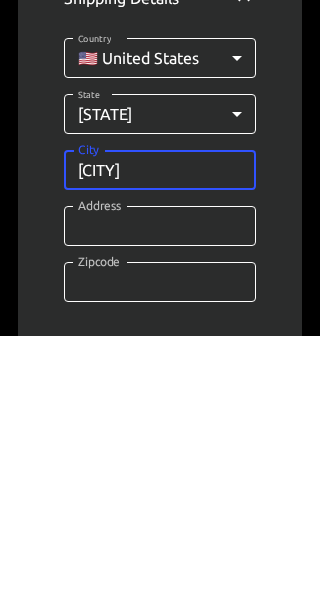 type on "[CITY]" 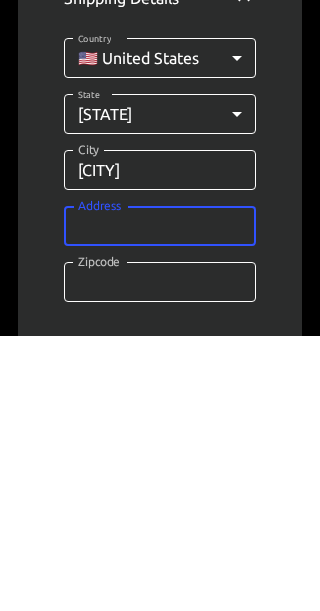 scroll, scrollTop: 1778, scrollLeft: 0, axis: vertical 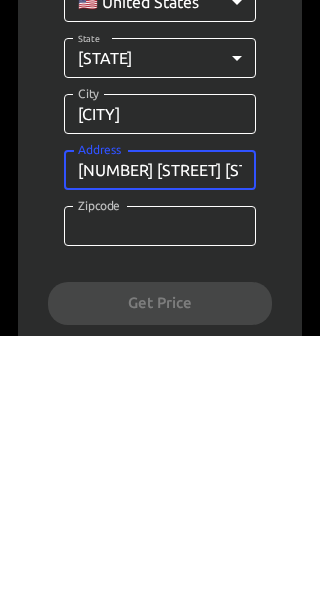 type on "[NUMBER] [STREET] [STREET]" 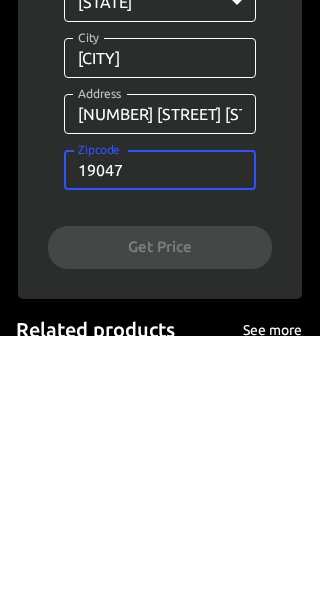 type on "19047" 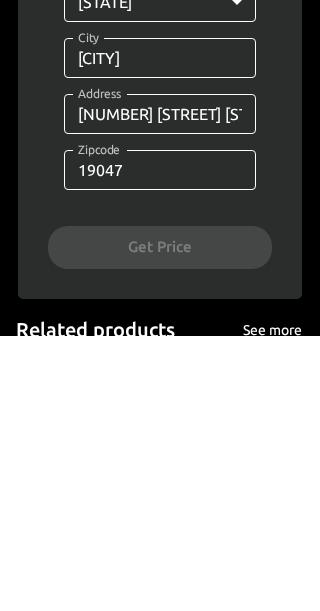 scroll, scrollTop: 2109, scrollLeft: 0, axis: vertical 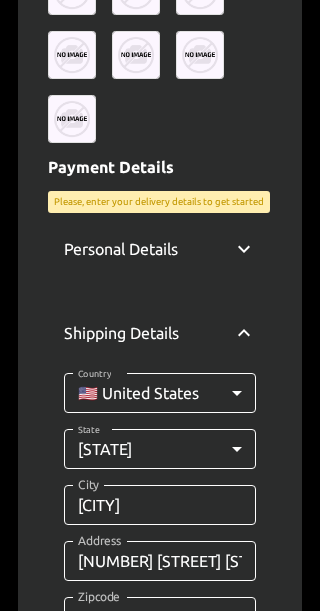 click 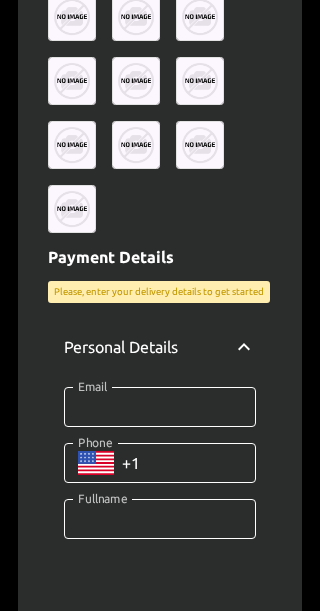 scroll, scrollTop: 1553, scrollLeft: 0, axis: vertical 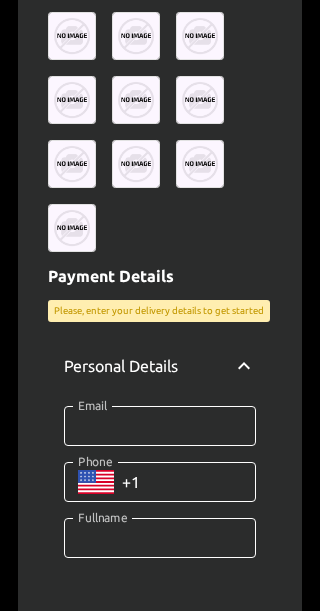 click on "Please, enter your delivery details to get started" at bounding box center [159, 311] 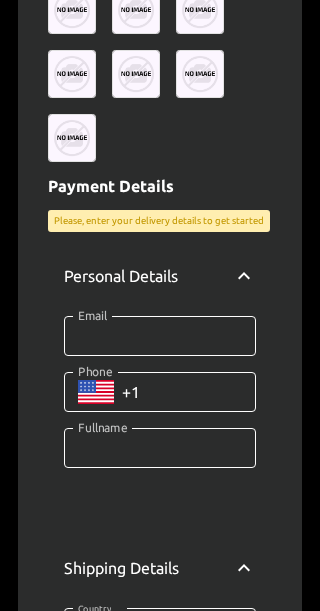 scroll, scrollTop: 1657, scrollLeft: 0, axis: vertical 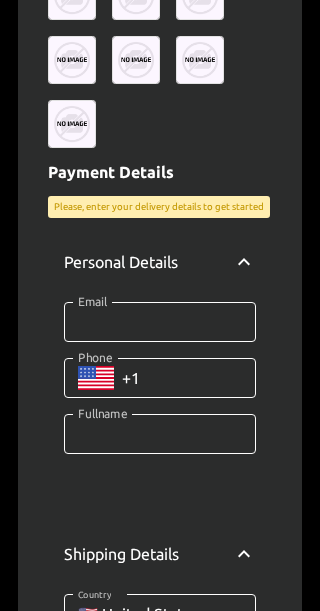 click on "Email" at bounding box center [160, 322] 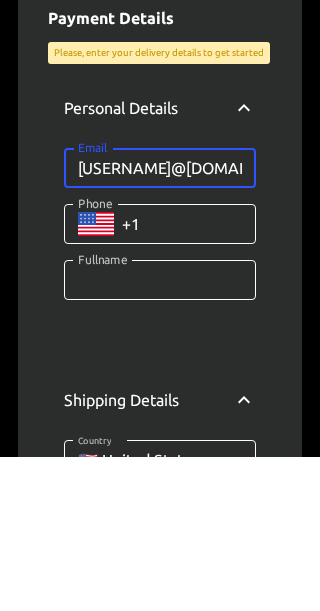 type on "[USERNAME]@[DOMAIN]" 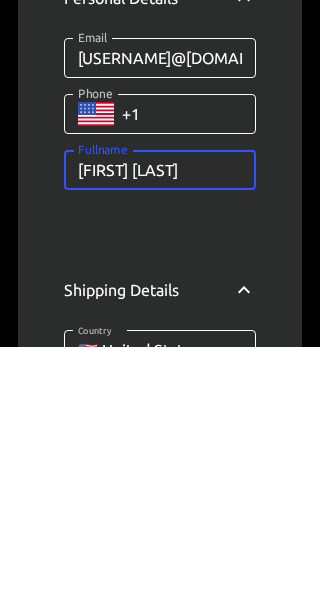 type on "[FIRST] [LAST]" 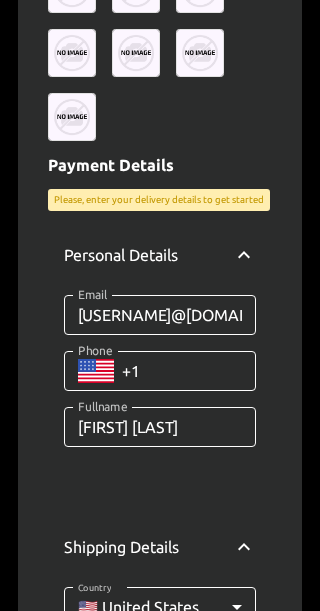 click on "Please, enter your delivery details to get started" at bounding box center [159, 200] 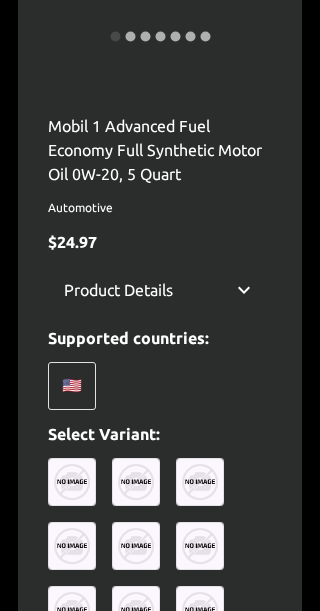 scroll, scrollTop: 530, scrollLeft: 0, axis: vertical 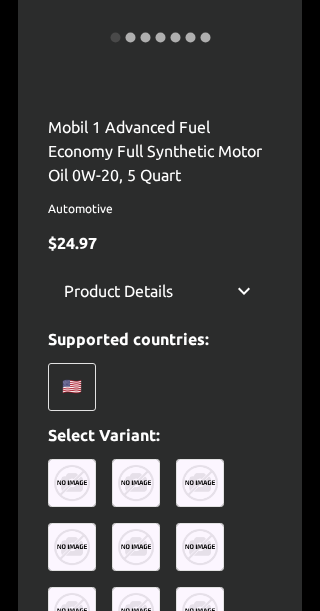 click on "🇺🇸" at bounding box center (72, 387) 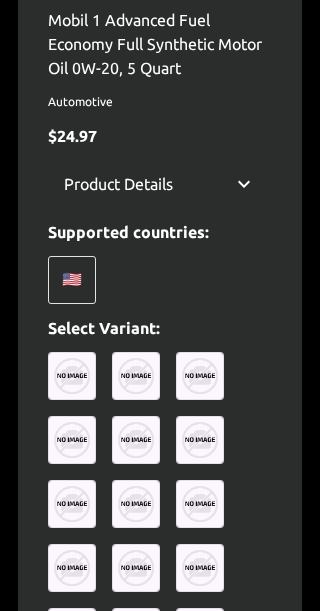 click at bounding box center [72, 376] 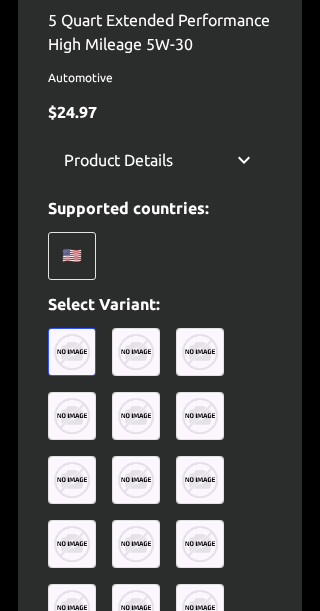 scroll, scrollTop: 637, scrollLeft: 0, axis: vertical 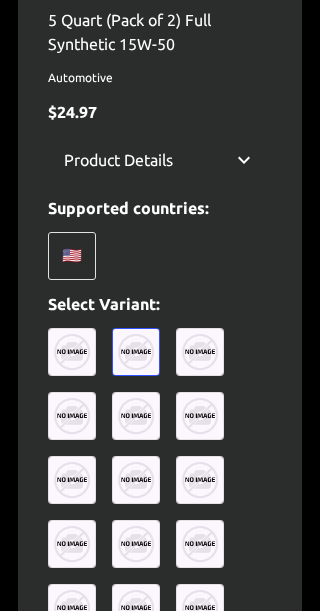 click at bounding box center [200, 352] 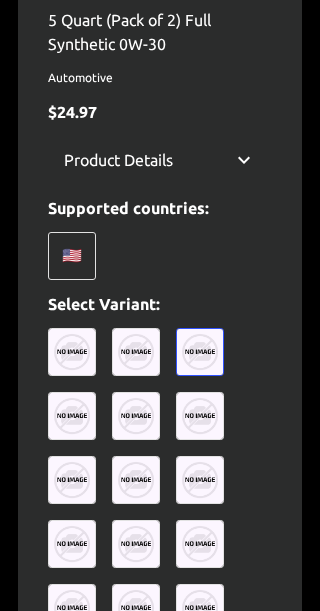 click at bounding box center [72, 416] 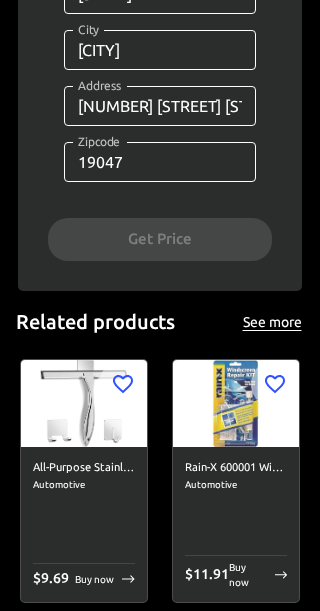 scroll, scrollTop: 2285, scrollLeft: 0, axis: vertical 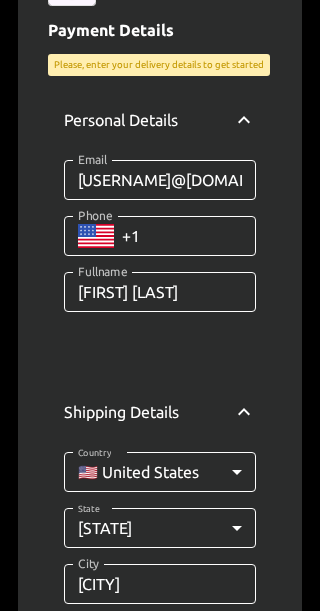 click on "Phone" at bounding box center (189, 236) 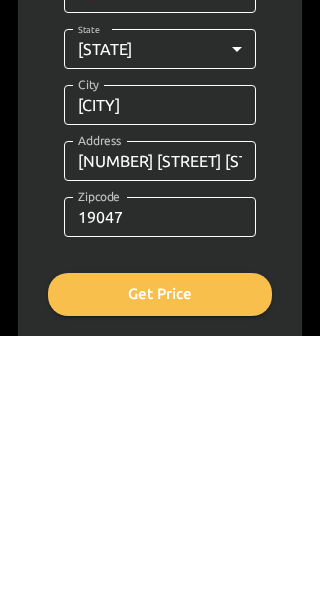 type on "+1 ([PHONE]) [PHONE]-[PHONE]" 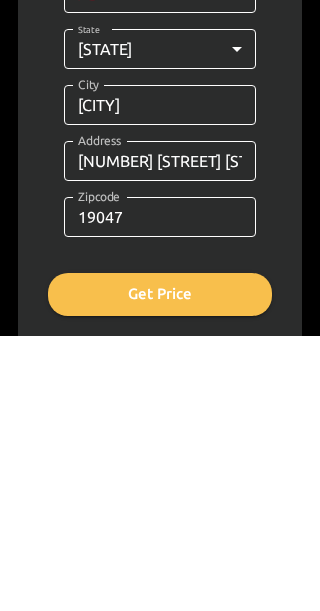click on "Get Price" at bounding box center (160, 569) 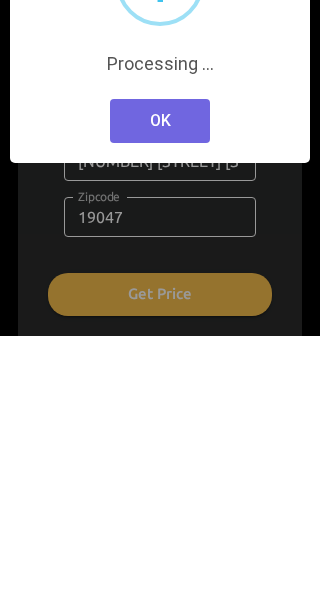 scroll, scrollTop: 2230, scrollLeft: 0, axis: vertical 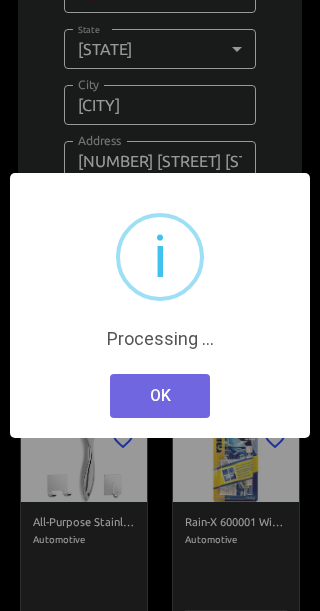 click on "OK" at bounding box center [160, 396] 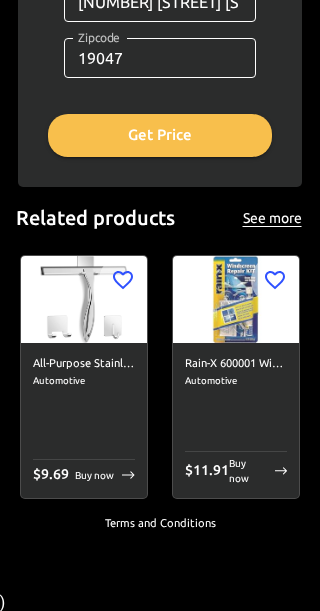 scroll, scrollTop: 2389, scrollLeft: 0, axis: vertical 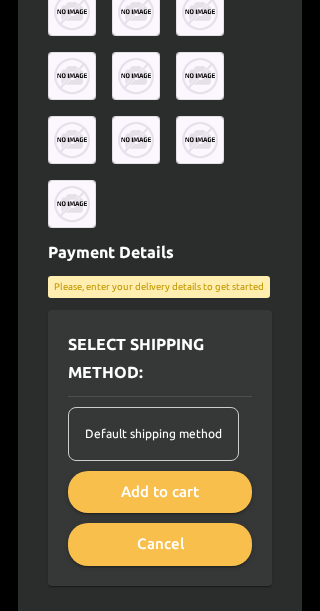 click on "Default shipping method" at bounding box center (153, 434) 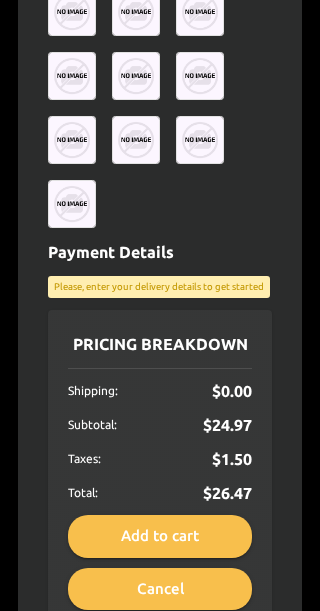 scroll, scrollTop: 1529, scrollLeft: 0, axis: vertical 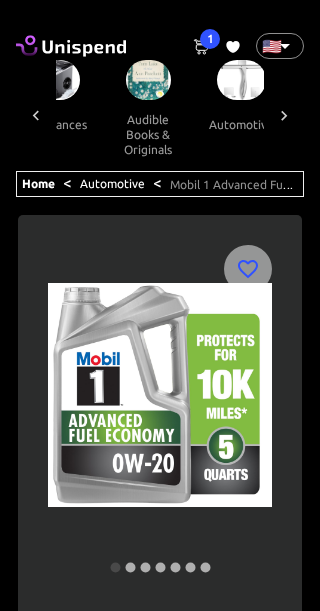 click 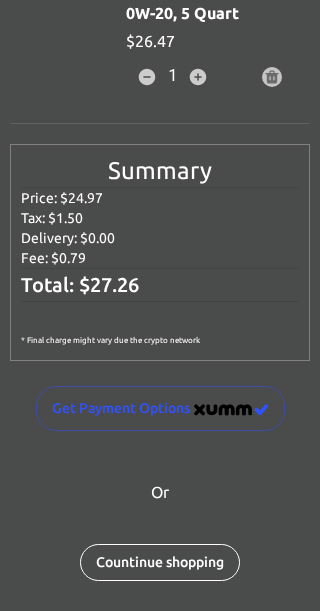 scroll, scrollTop: 167, scrollLeft: 0, axis: vertical 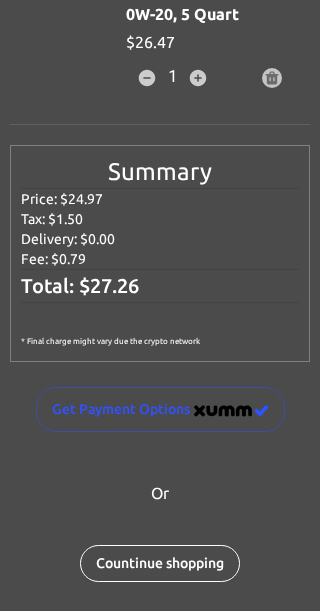 click at bounding box center (231, 411) 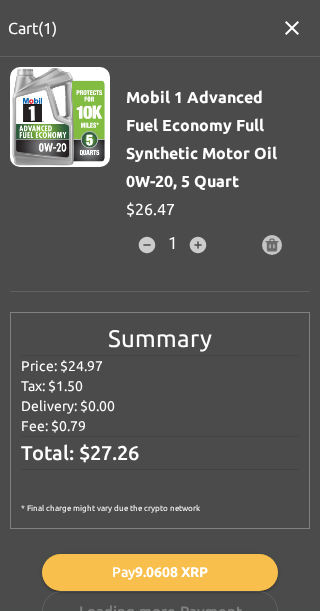 scroll, scrollTop: 0, scrollLeft: 0, axis: both 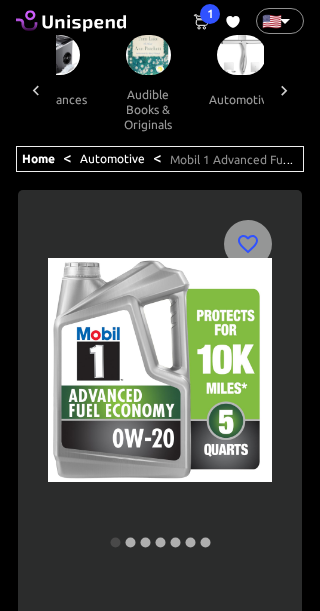 click 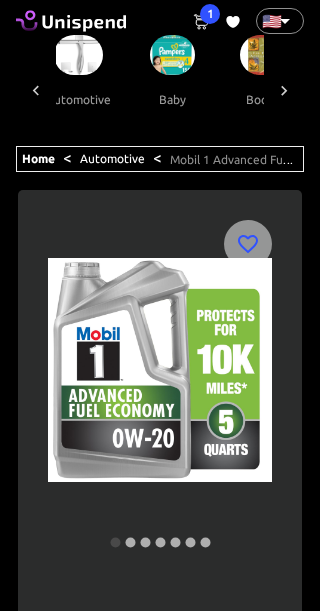 scroll, scrollTop: 0, scrollLeft: 439, axis: horizontal 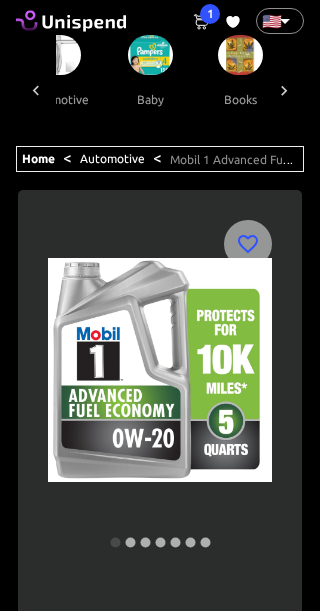 click 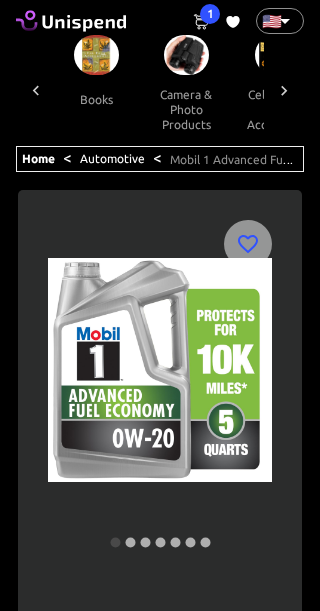 scroll, scrollTop: 0, scrollLeft: 624, axis: horizontal 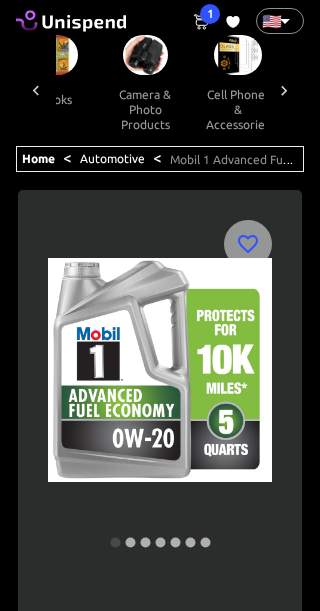 click 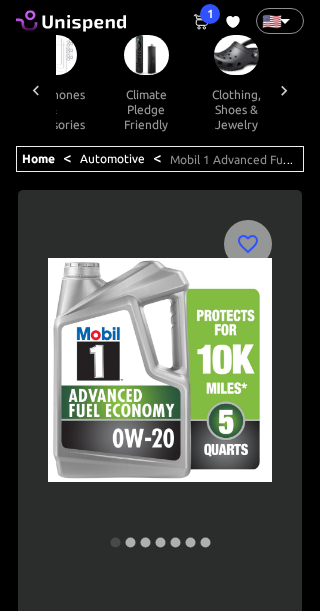 scroll, scrollTop: 0, scrollLeft: 809, axis: horizontal 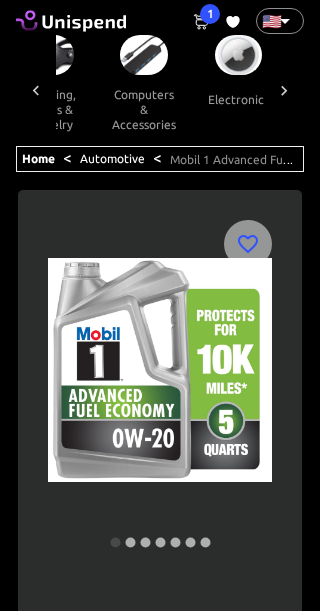 click at bounding box center [284, 90] 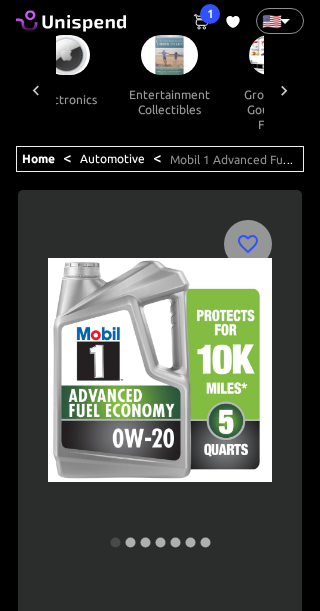 scroll, scrollTop: 0, scrollLeft: 1179, axis: horizontal 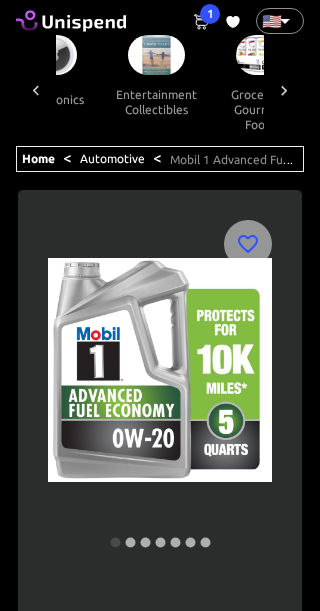 click 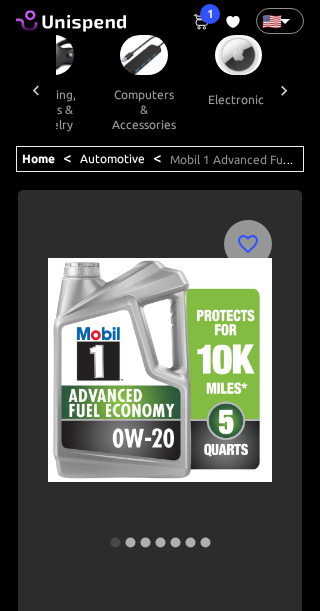 click on "electronics" at bounding box center [238, 99] 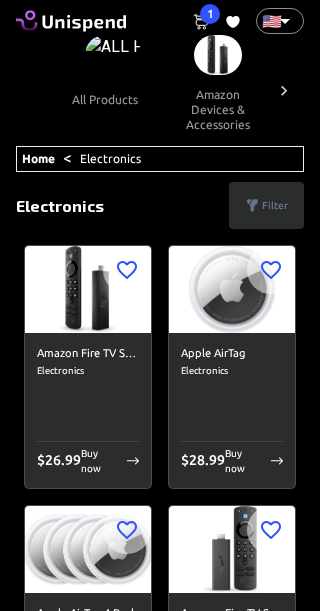 scroll, scrollTop: 0, scrollLeft: 0, axis: both 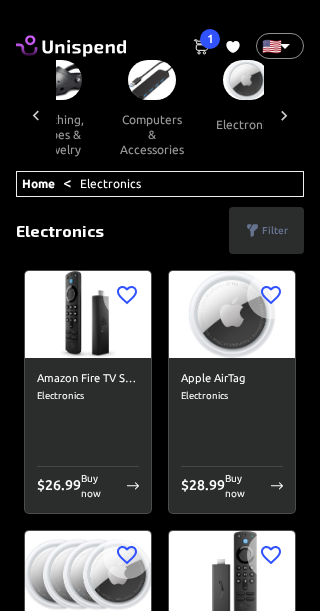 click at bounding box center [36, 115] 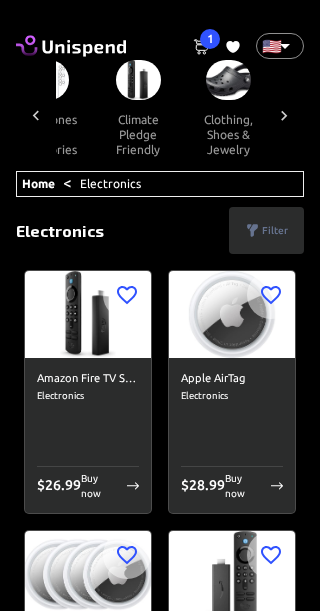 scroll, scrollTop: 0, scrollLeft: 801, axis: horizontal 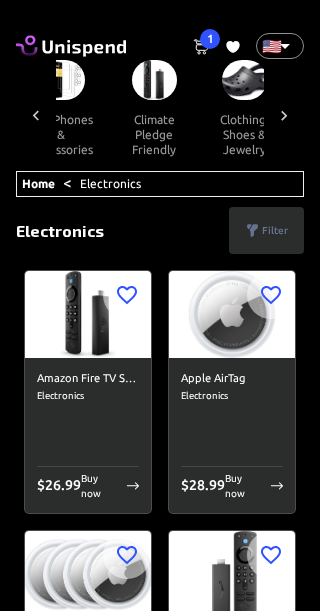 click 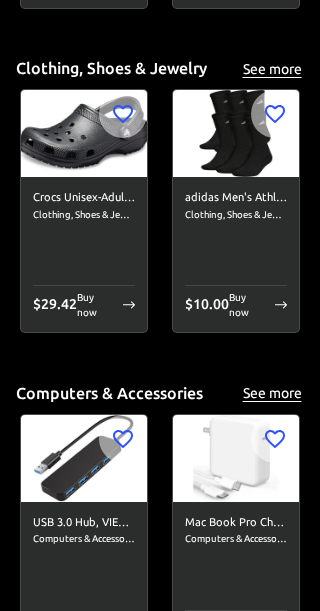 scroll, scrollTop: 3118, scrollLeft: 0, axis: vertical 